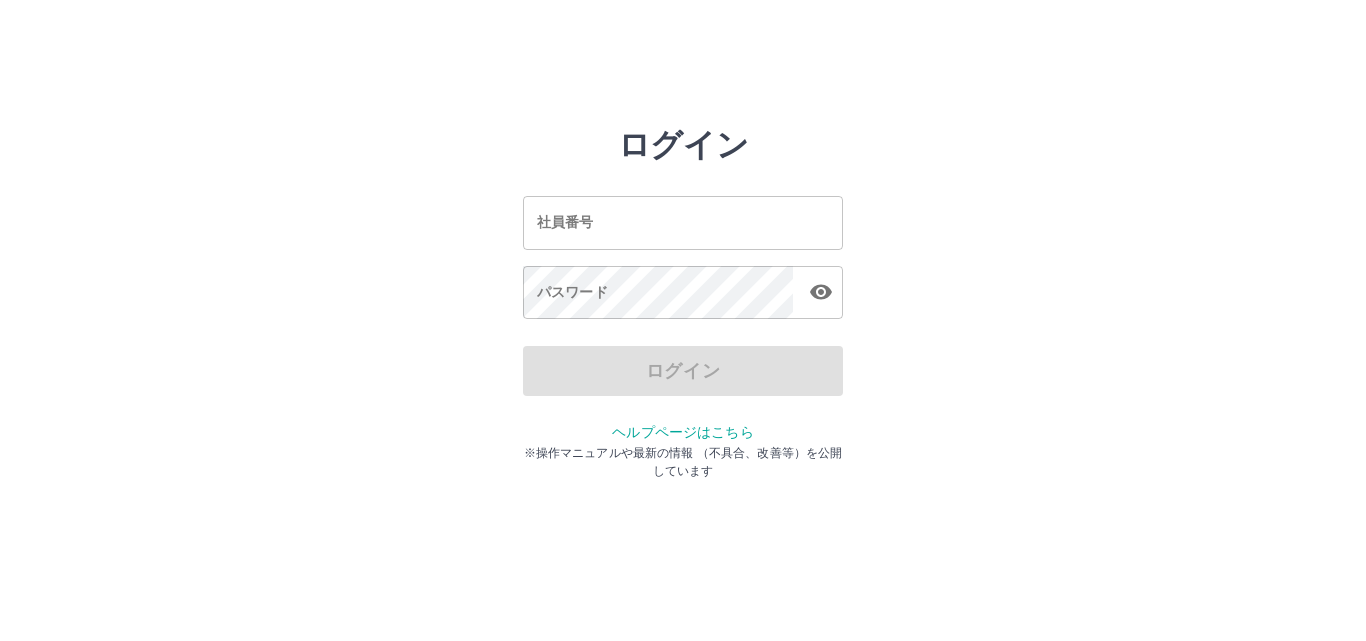 scroll, scrollTop: 0, scrollLeft: 0, axis: both 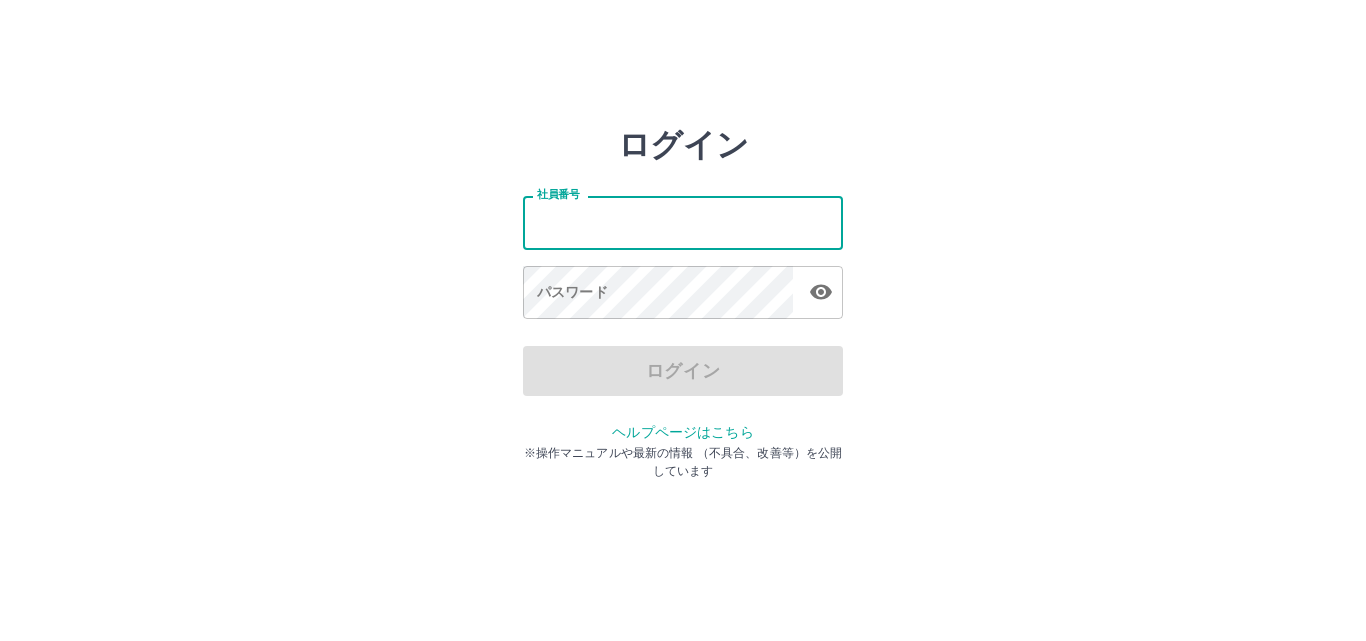 type on "*******" 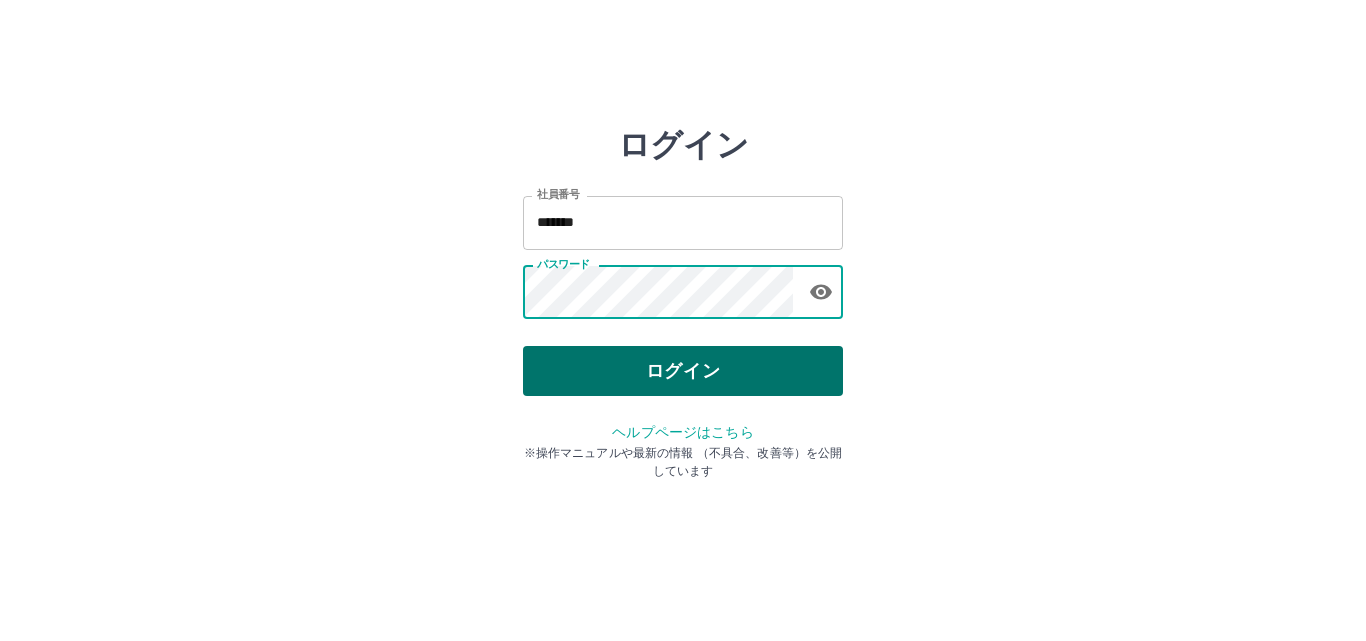 click on "ログイン" at bounding box center [683, 371] 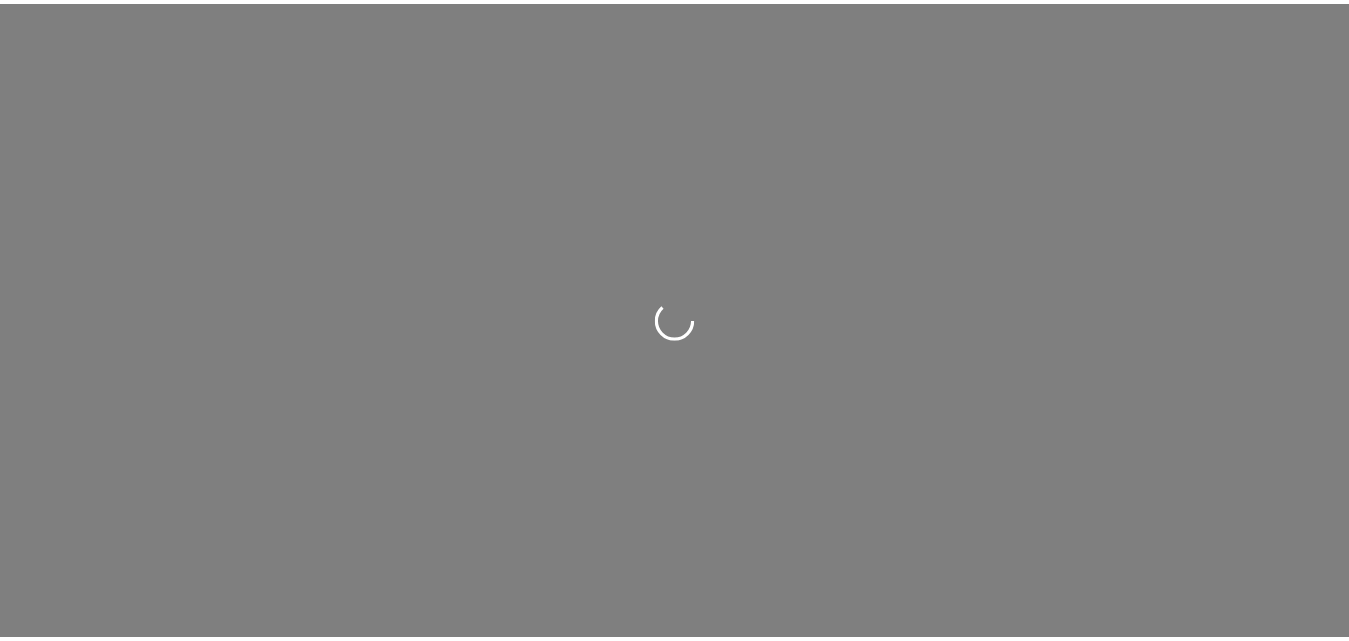 scroll, scrollTop: 0, scrollLeft: 0, axis: both 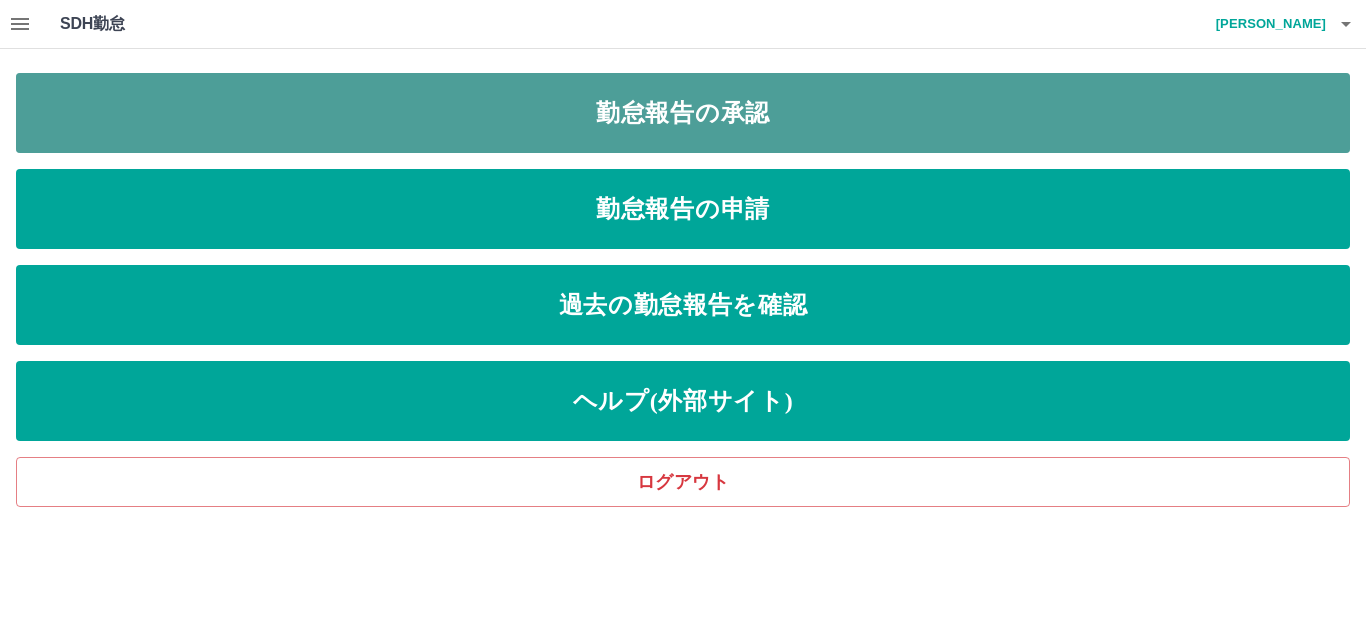click on "勤怠報告の承認" at bounding box center [683, 113] 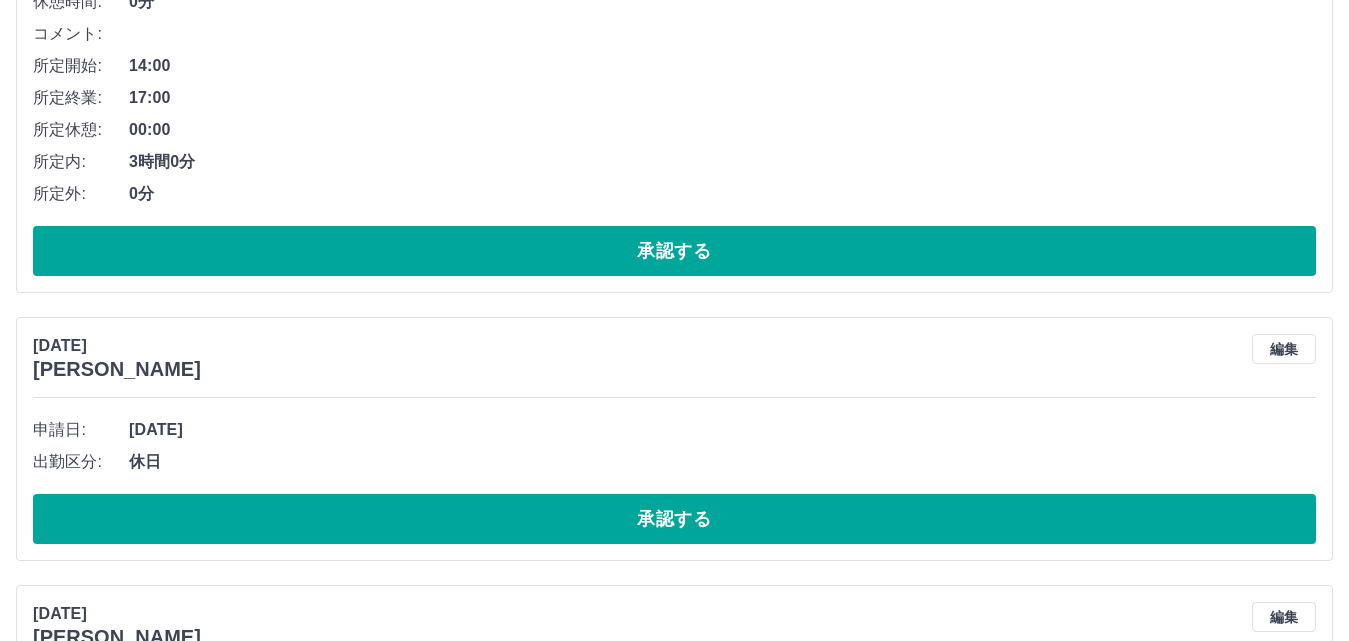 scroll, scrollTop: 5500, scrollLeft: 0, axis: vertical 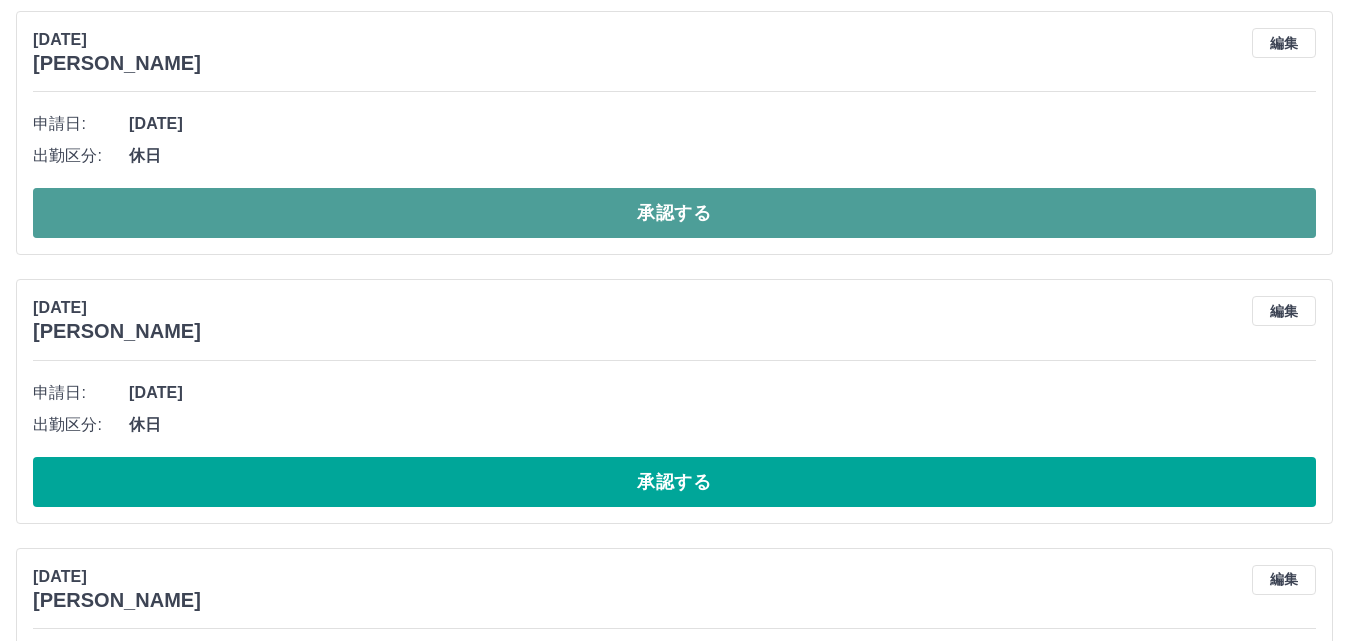 click on "承認する" at bounding box center (674, 213) 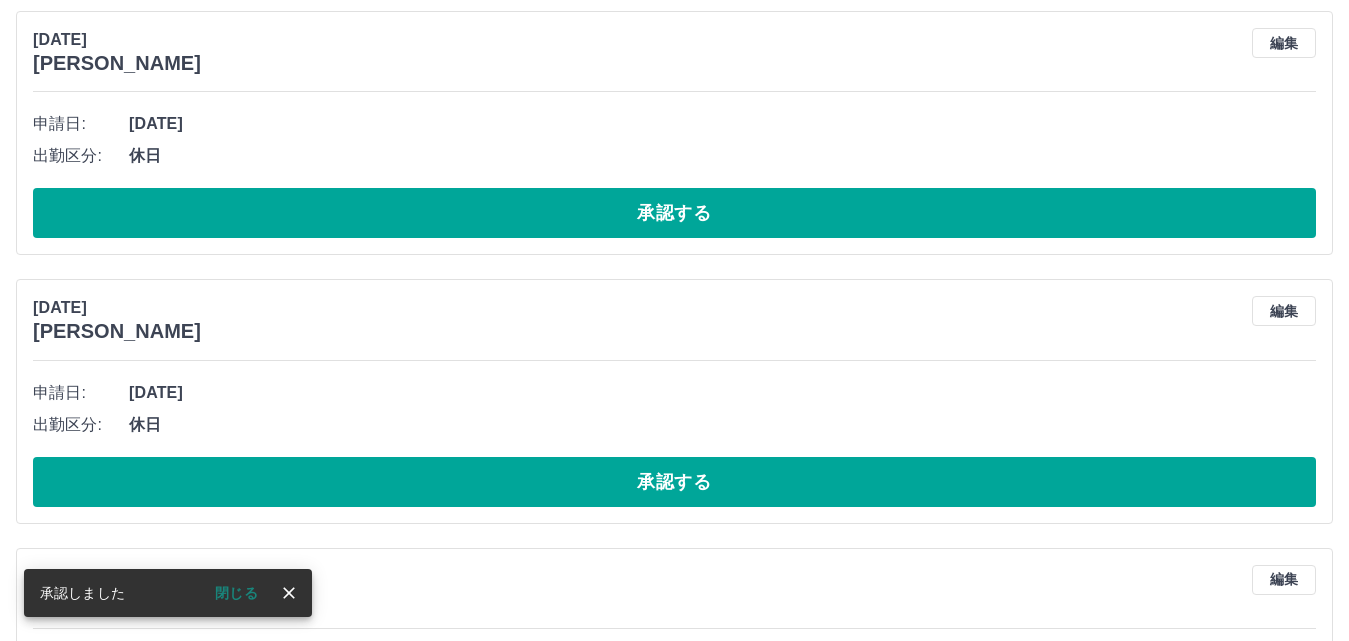 scroll, scrollTop: 5232, scrollLeft: 0, axis: vertical 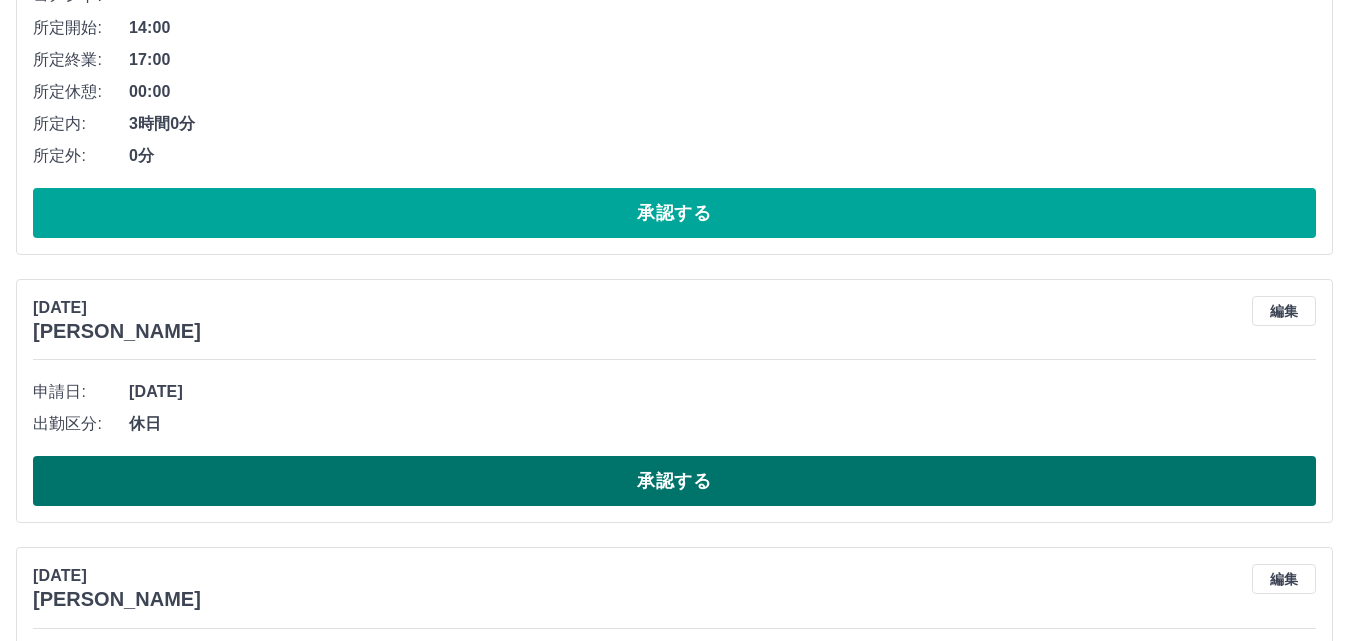 click on "承認する" at bounding box center (674, 481) 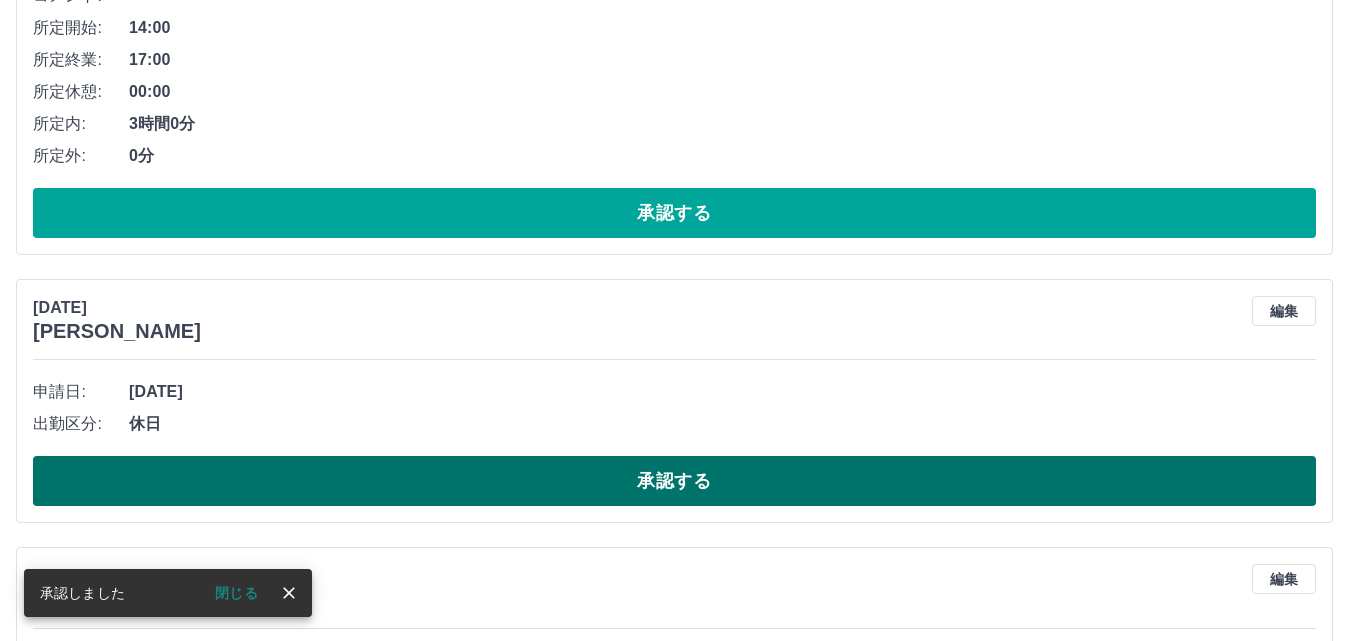 click on "承認する" at bounding box center (674, 481) 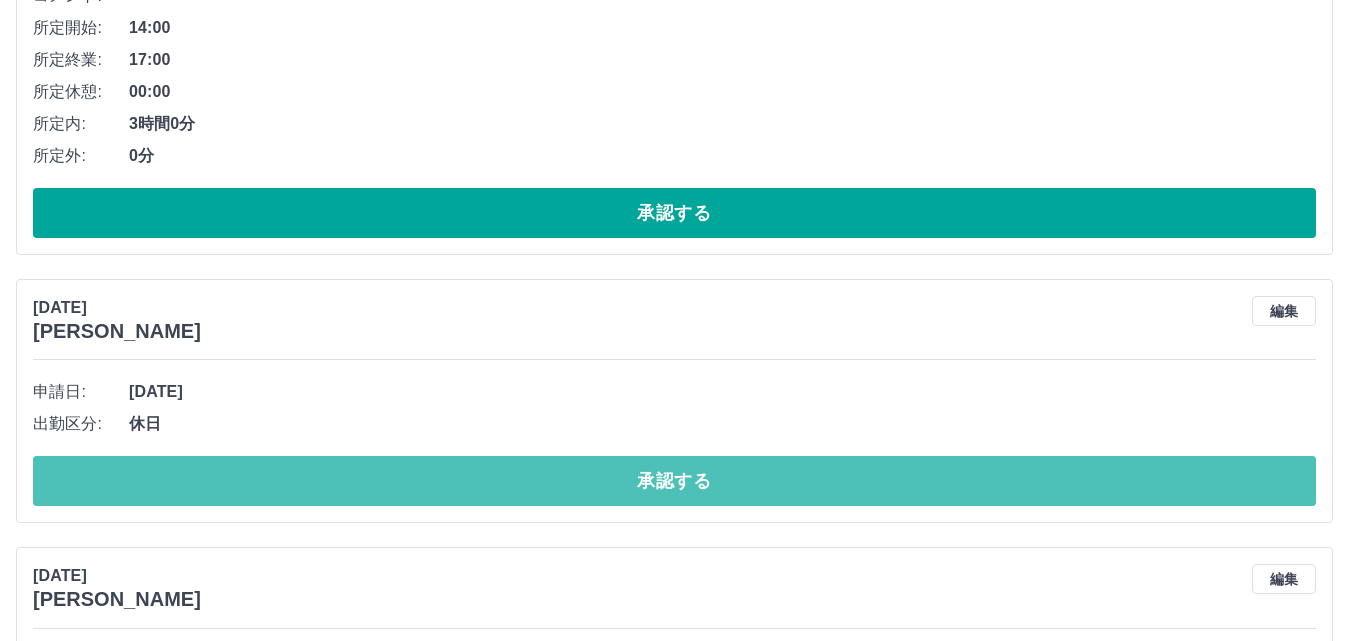 click on "承認する" at bounding box center [674, 481] 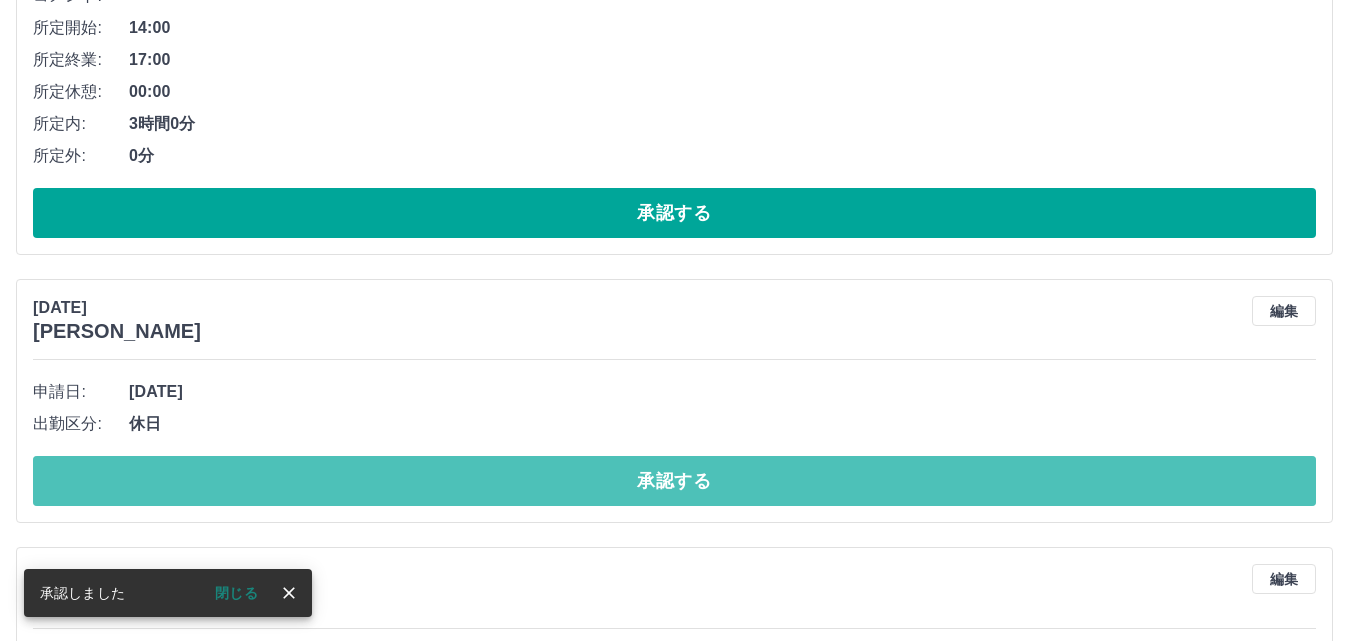 click on "承認する" at bounding box center (674, 481) 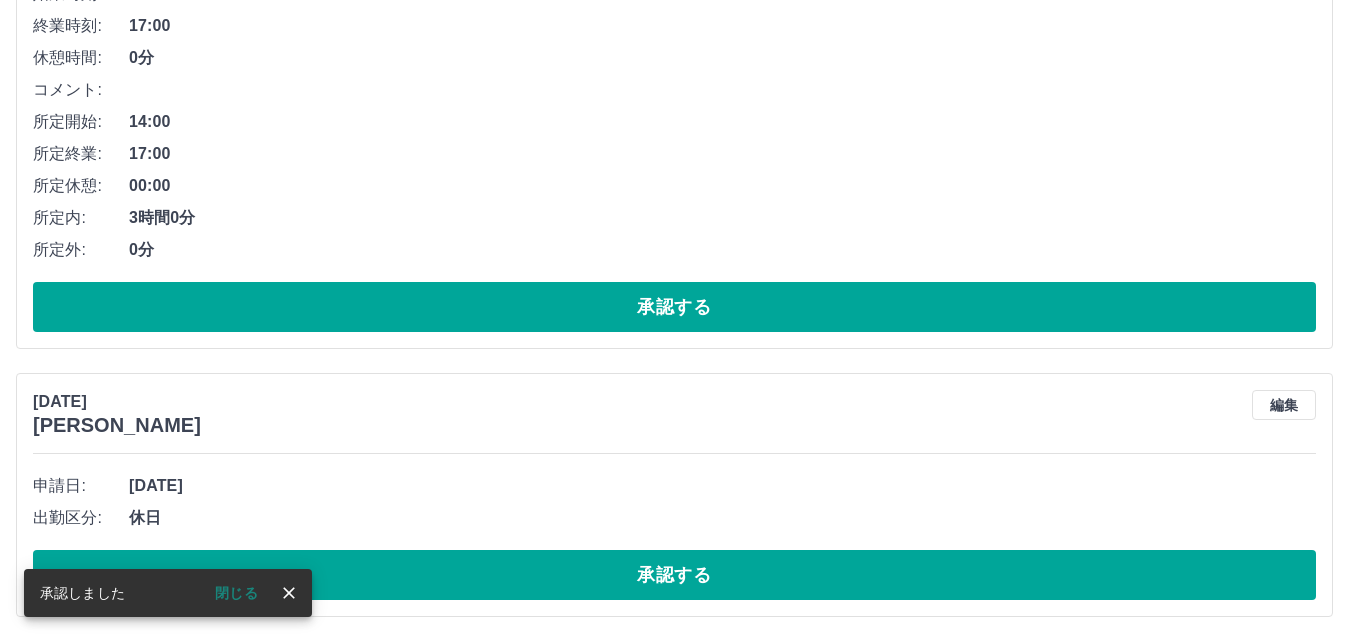 scroll, scrollTop: 5140, scrollLeft: 0, axis: vertical 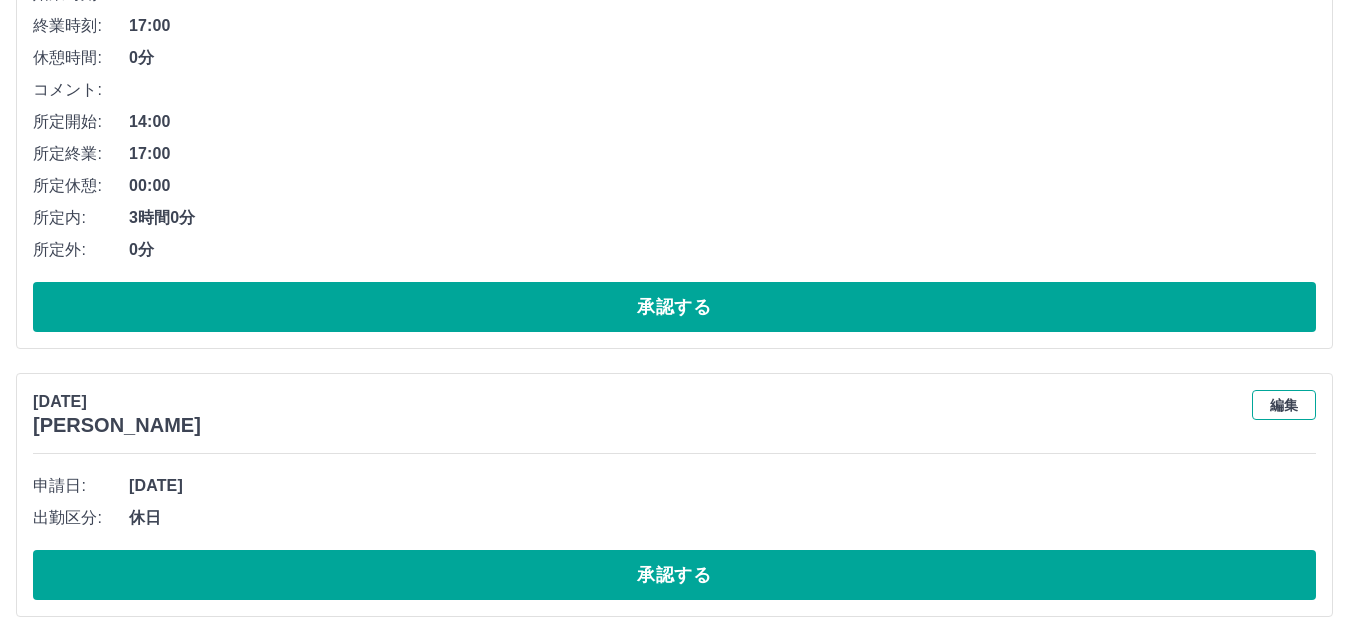 click on "編集" at bounding box center (1284, 405) 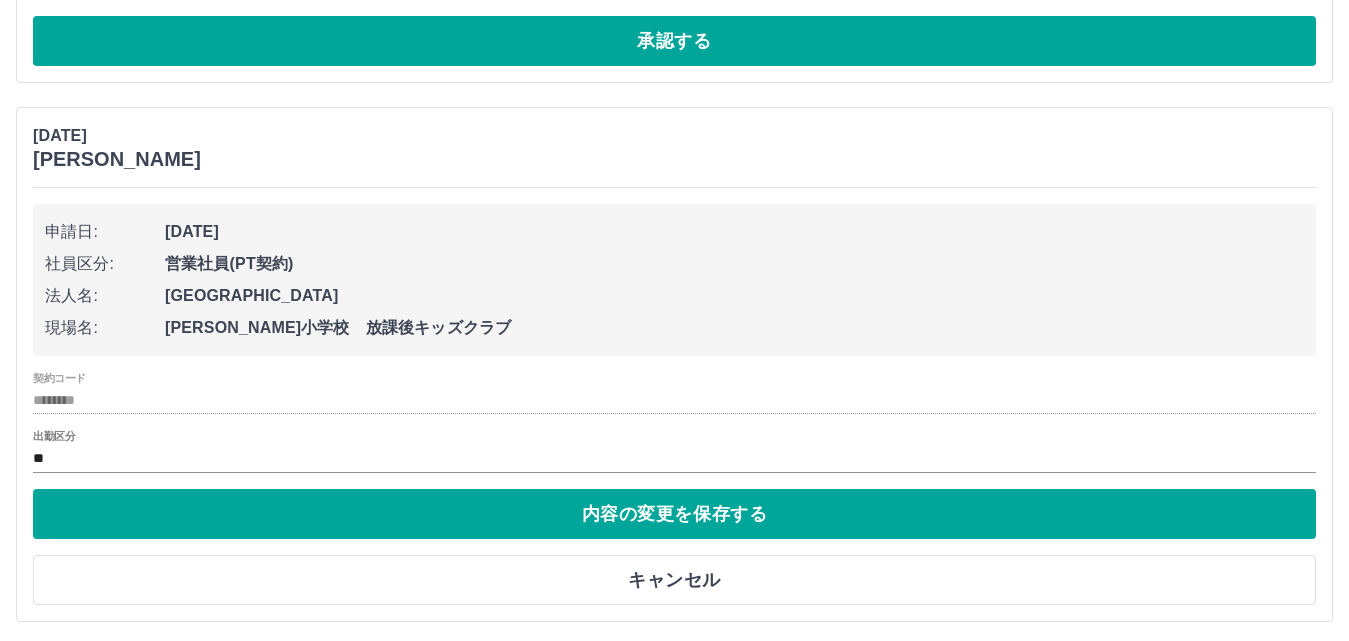 scroll, scrollTop: 5411, scrollLeft: 0, axis: vertical 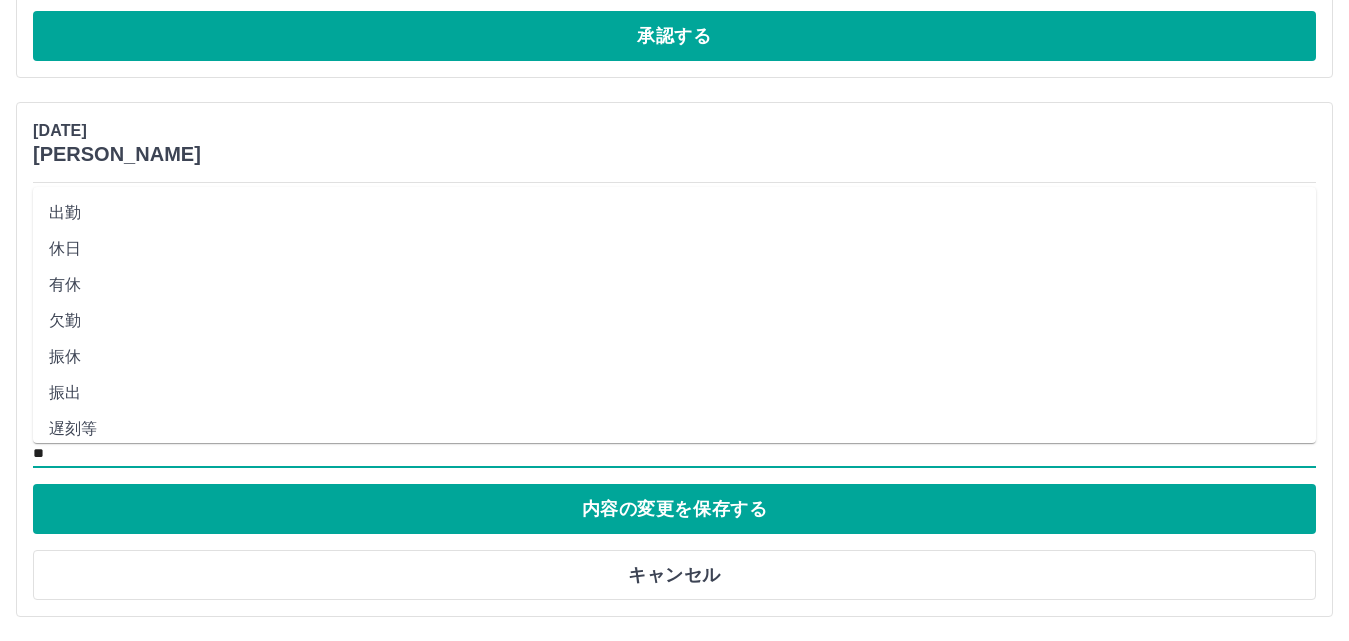 click on "**" at bounding box center (674, 453) 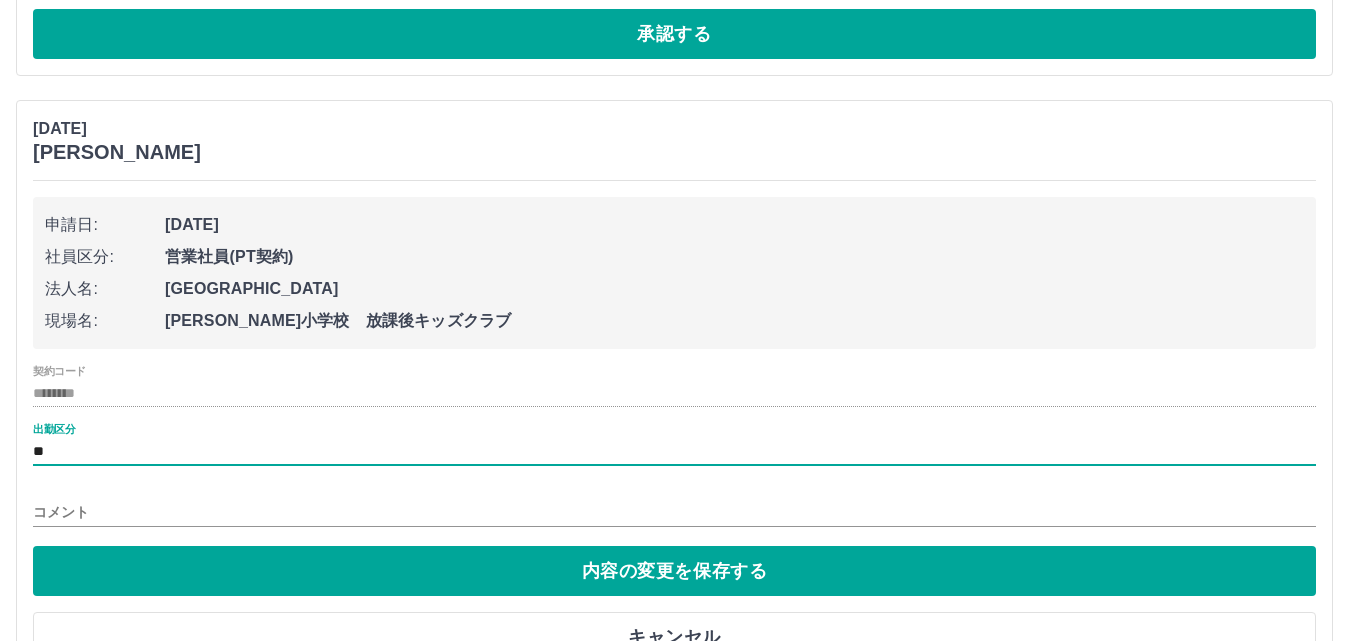 type on "**" 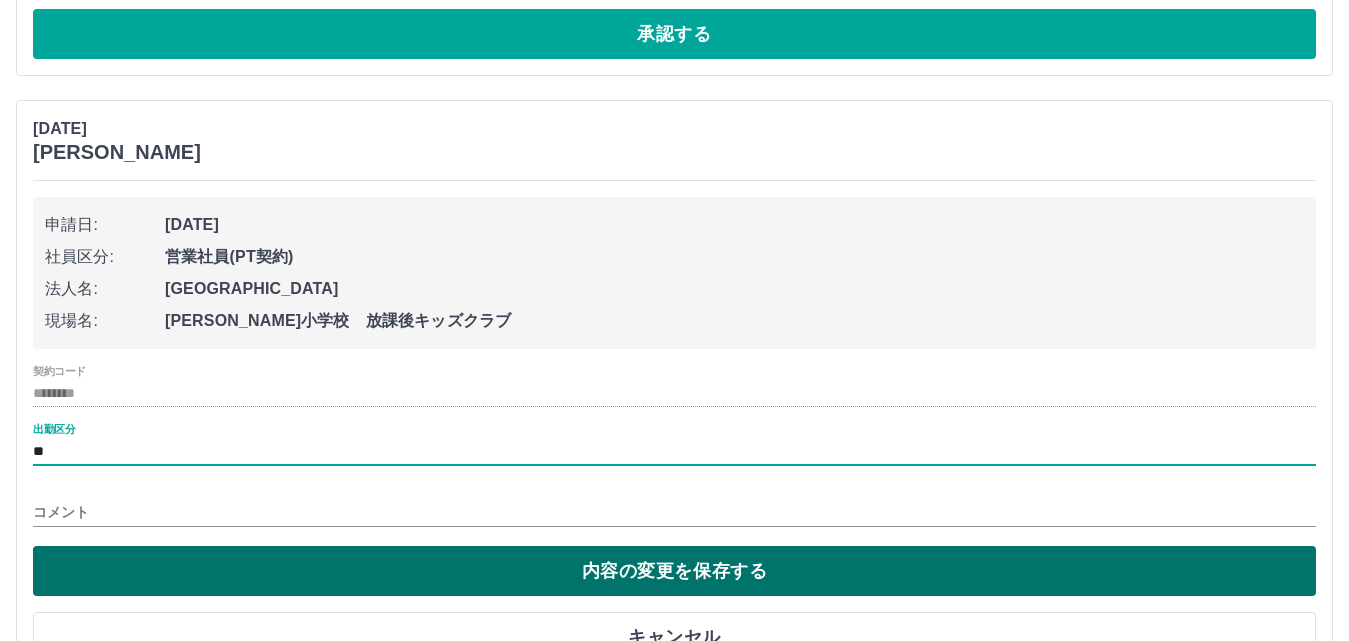 click on "内容の変更を保存する" at bounding box center [674, 571] 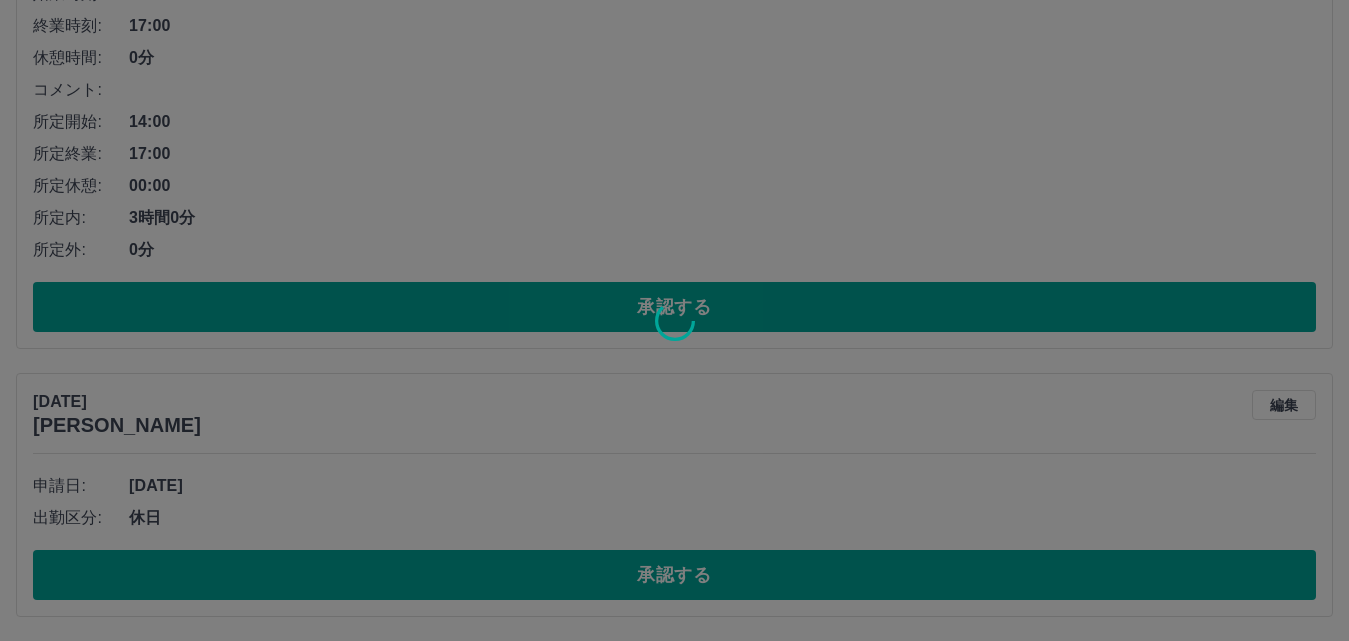 scroll, scrollTop: 5332, scrollLeft: 0, axis: vertical 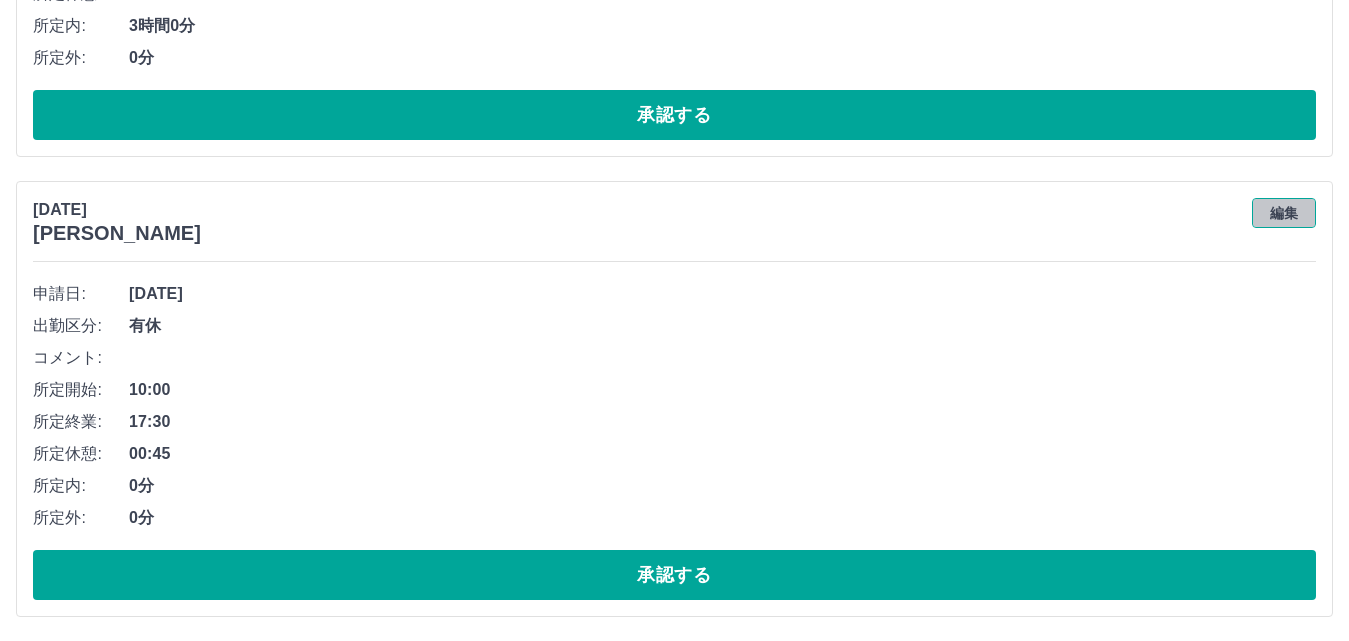 click on "編集" at bounding box center [1284, 213] 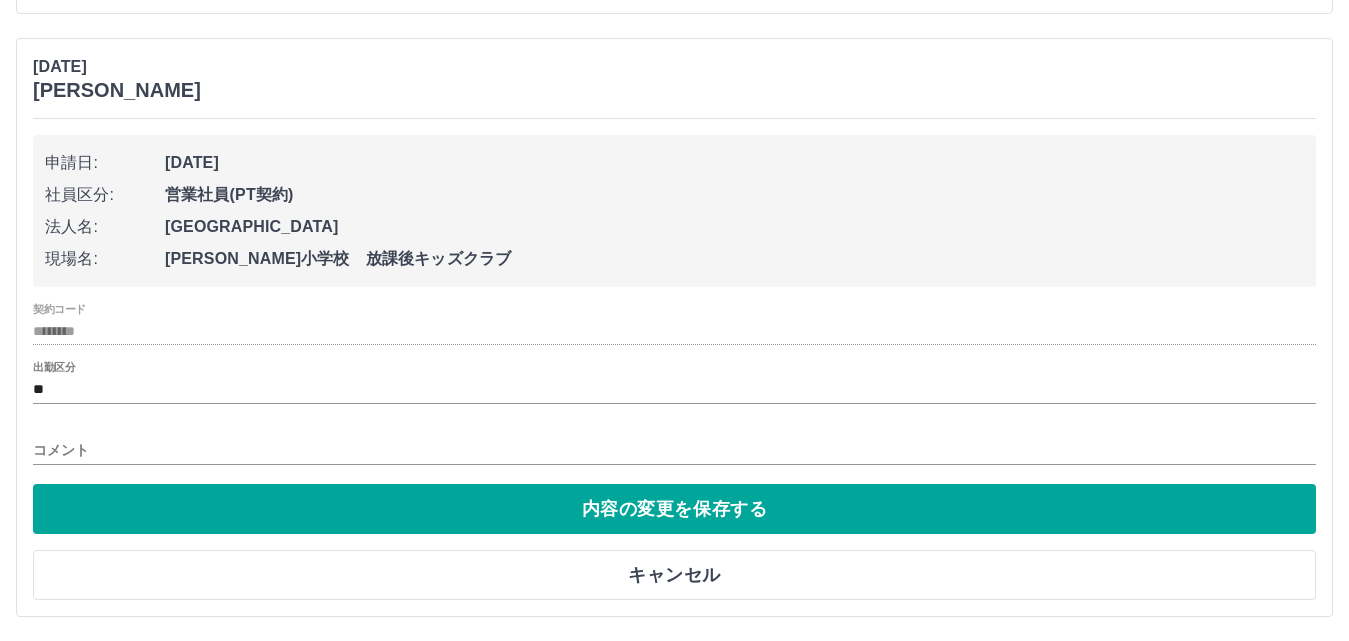 scroll, scrollTop: 5475, scrollLeft: 0, axis: vertical 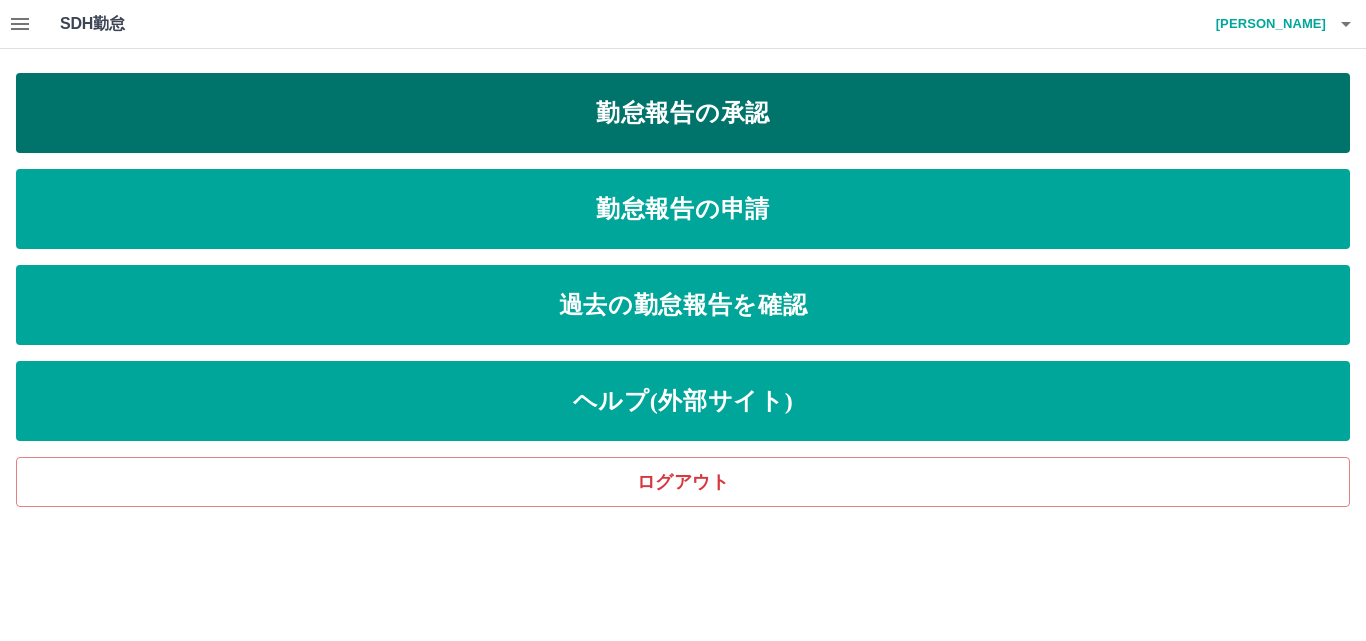 click on "勤怠報告の承認" at bounding box center (683, 113) 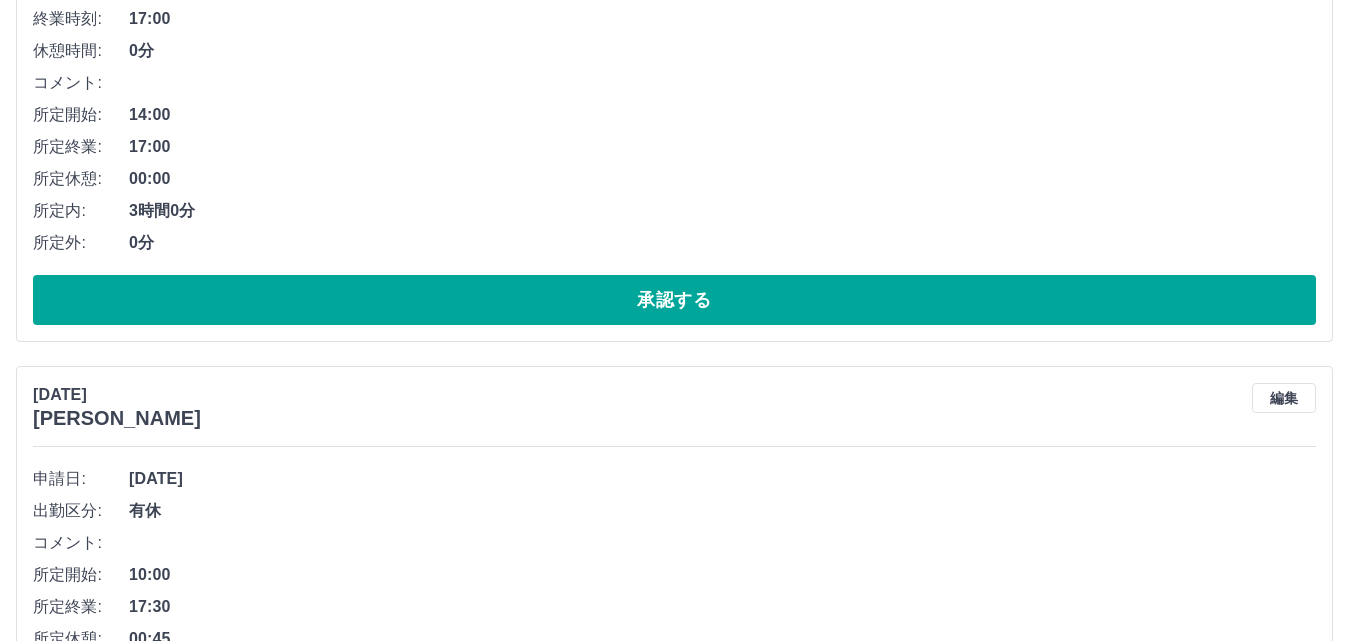 scroll, scrollTop: 5332, scrollLeft: 0, axis: vertical 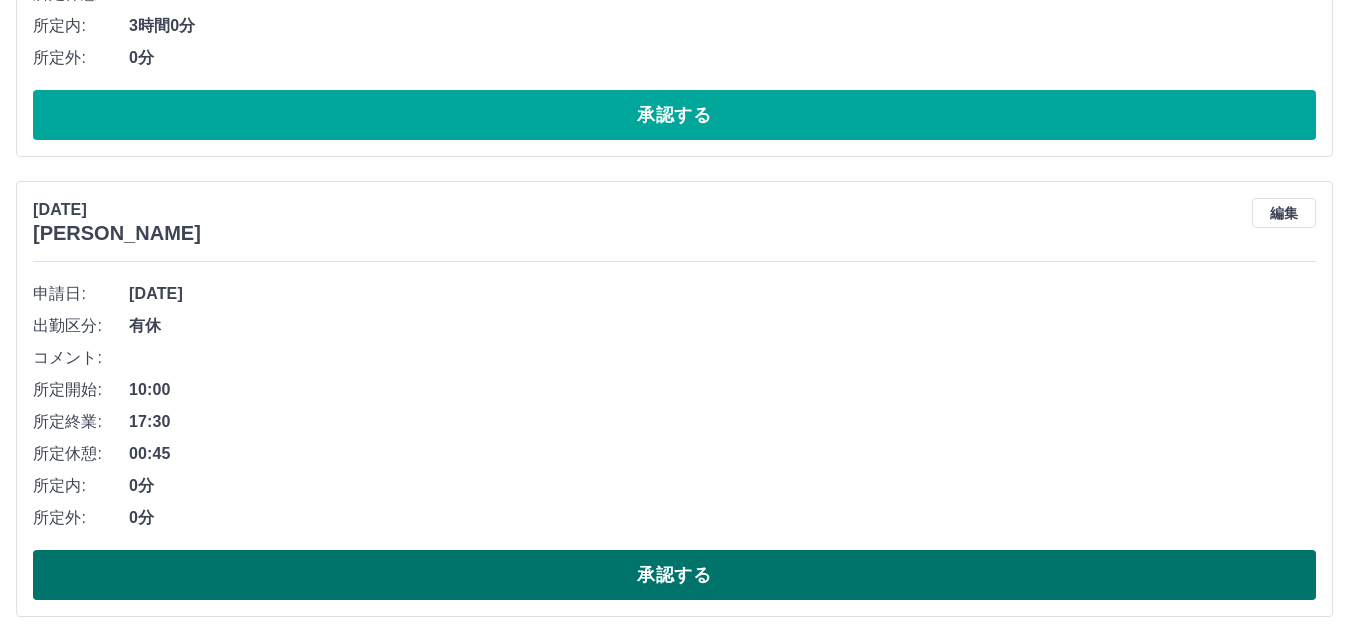 click on "承認する" at bounding box center [674, 575] 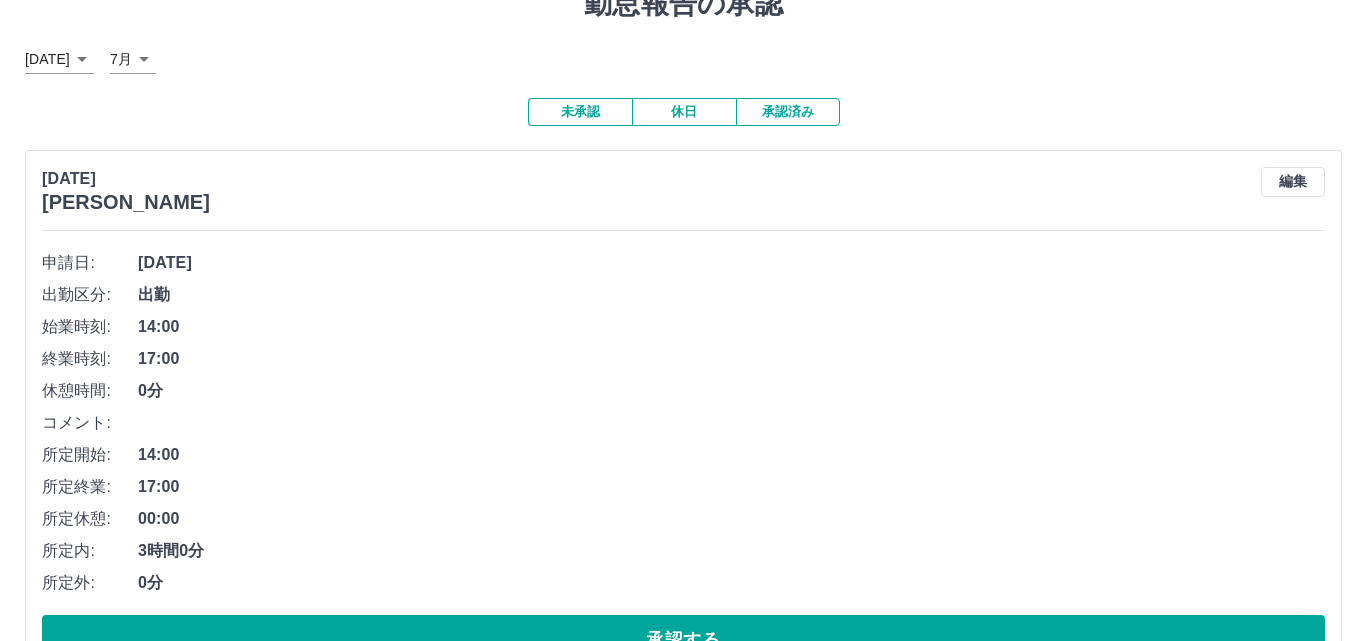 scroll, scrollTop: 0, scrollLeft: 0, axis: both 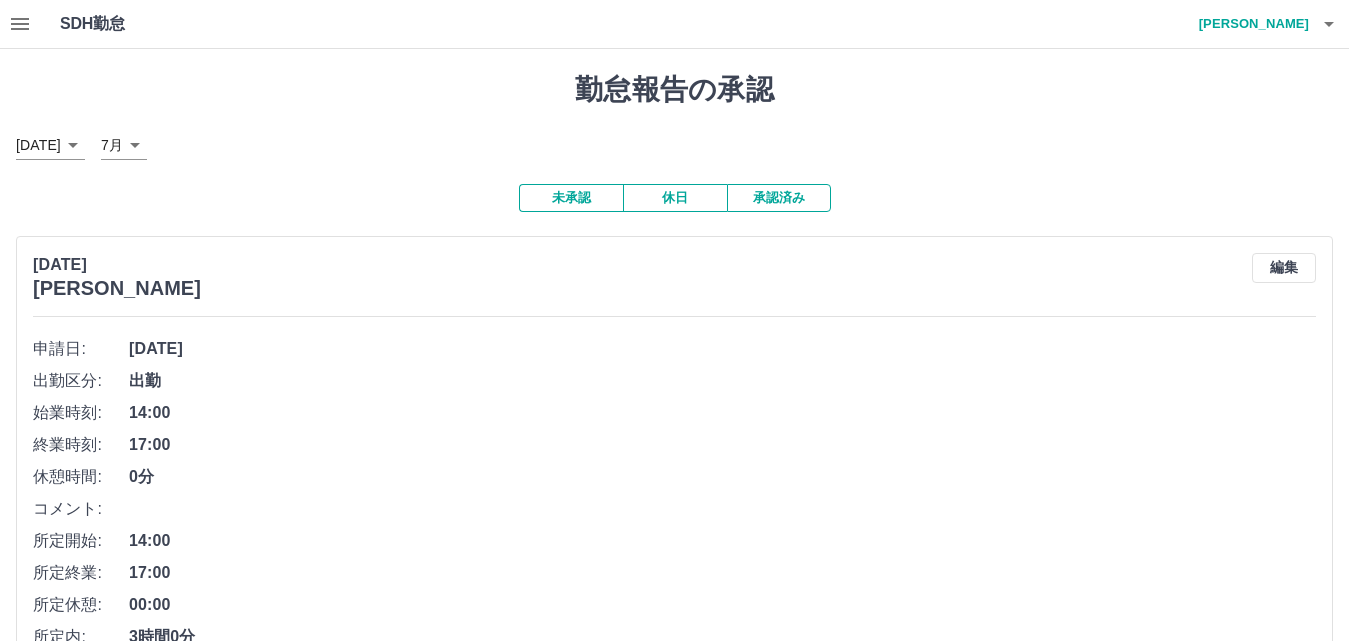 click on "髙坂　慎一郎" at bounding box center [1249, 24] 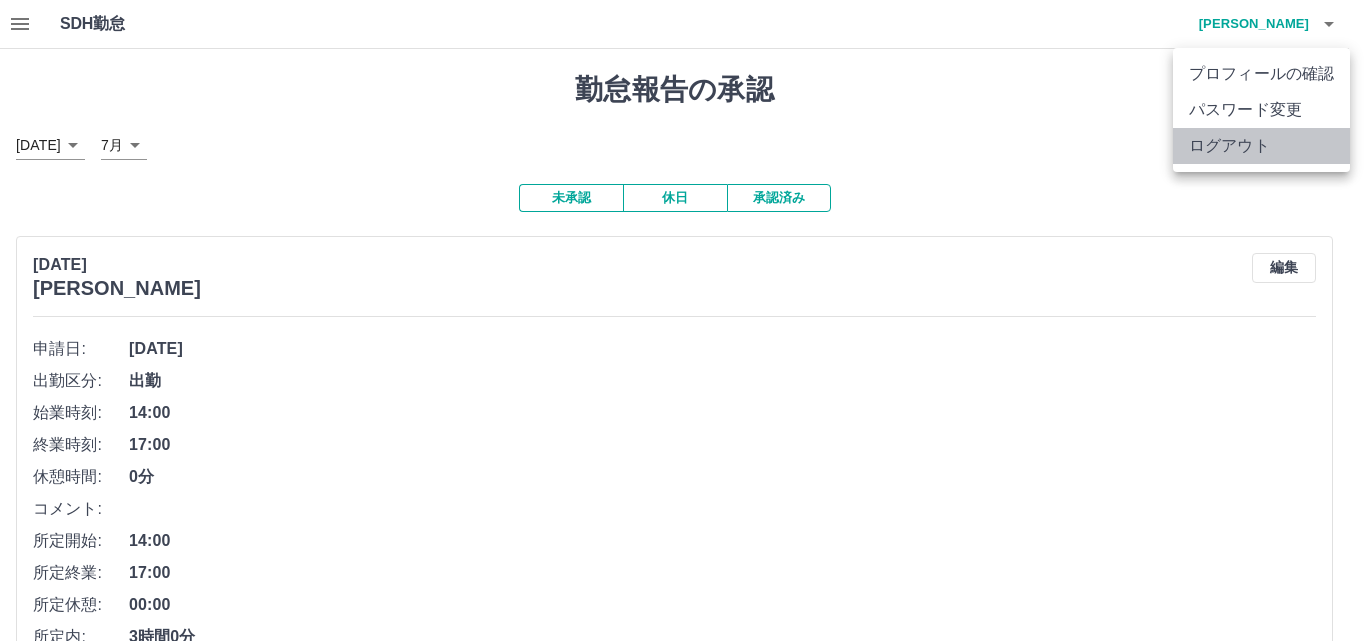 click on "ログアウト" at bounding box center [1261, 146] 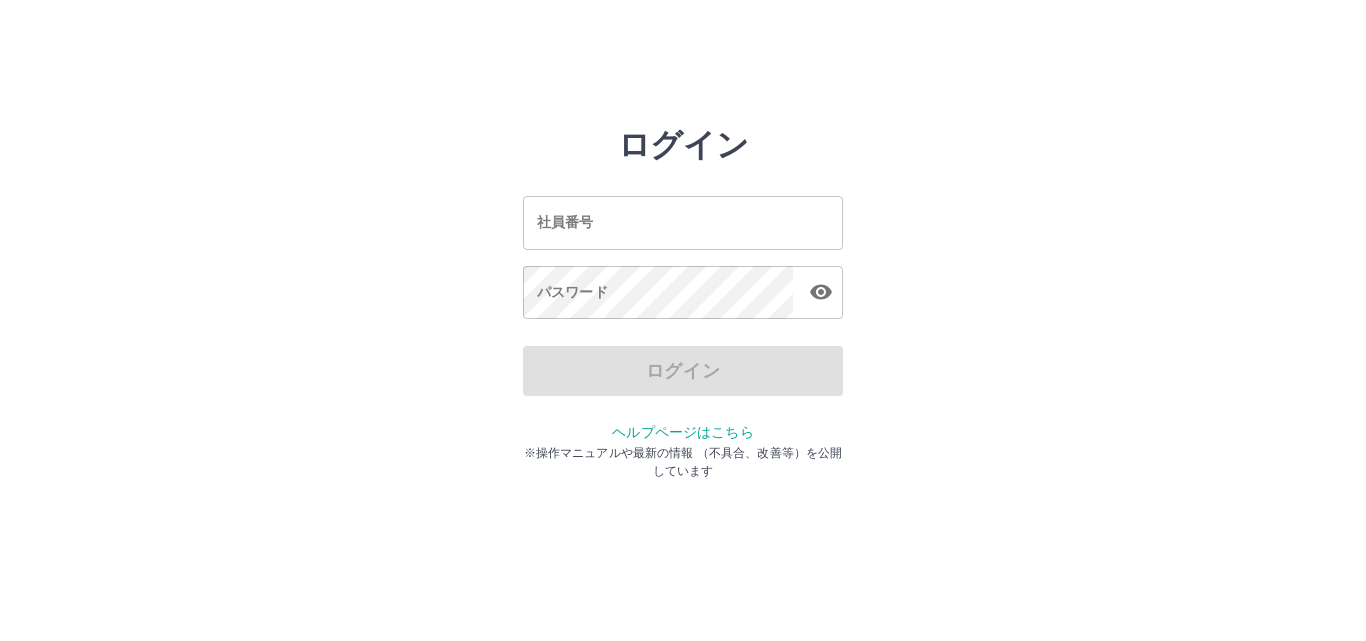 scroll, scrollTop: 0, scrollLeft: 0, axis: both 